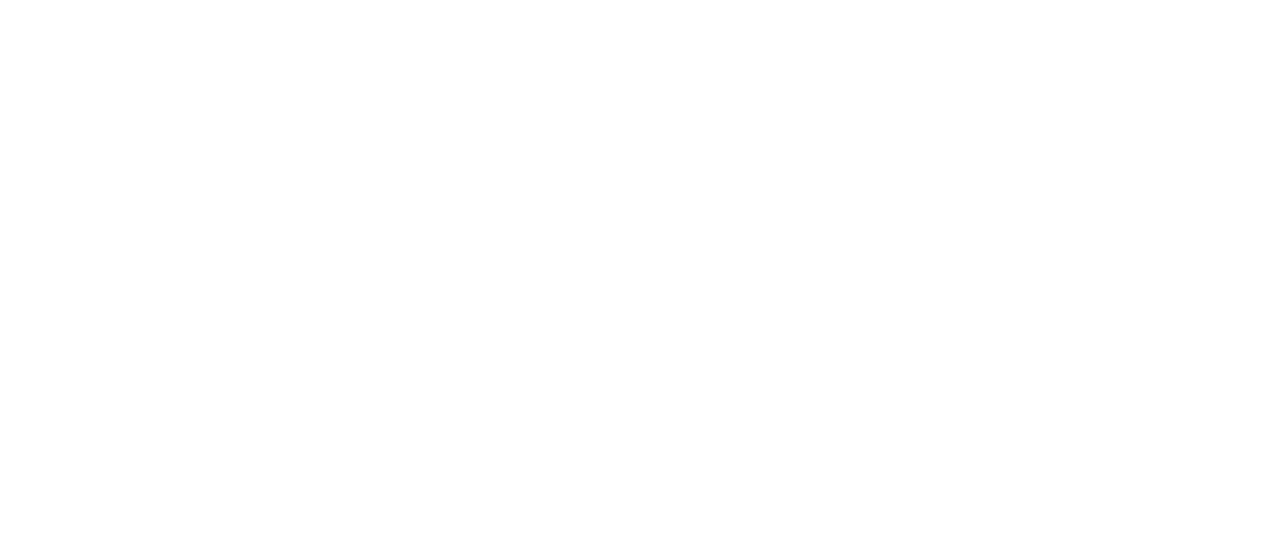 scroll, scrollTop: 0, scrollLeft: 0, axis: both 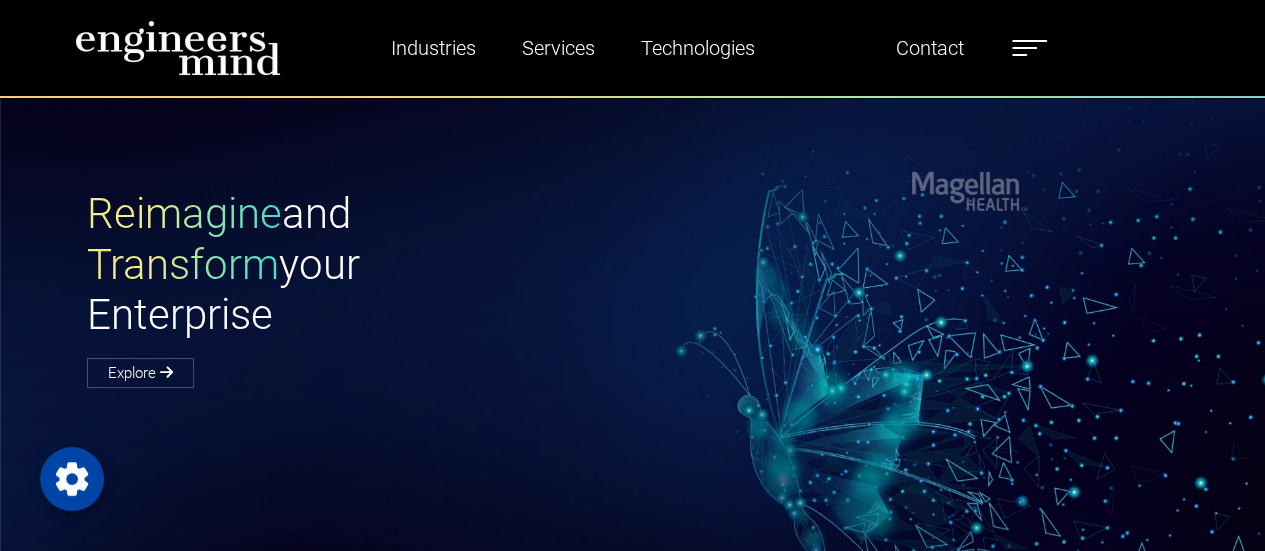 click at bounding box center [1029, 48] 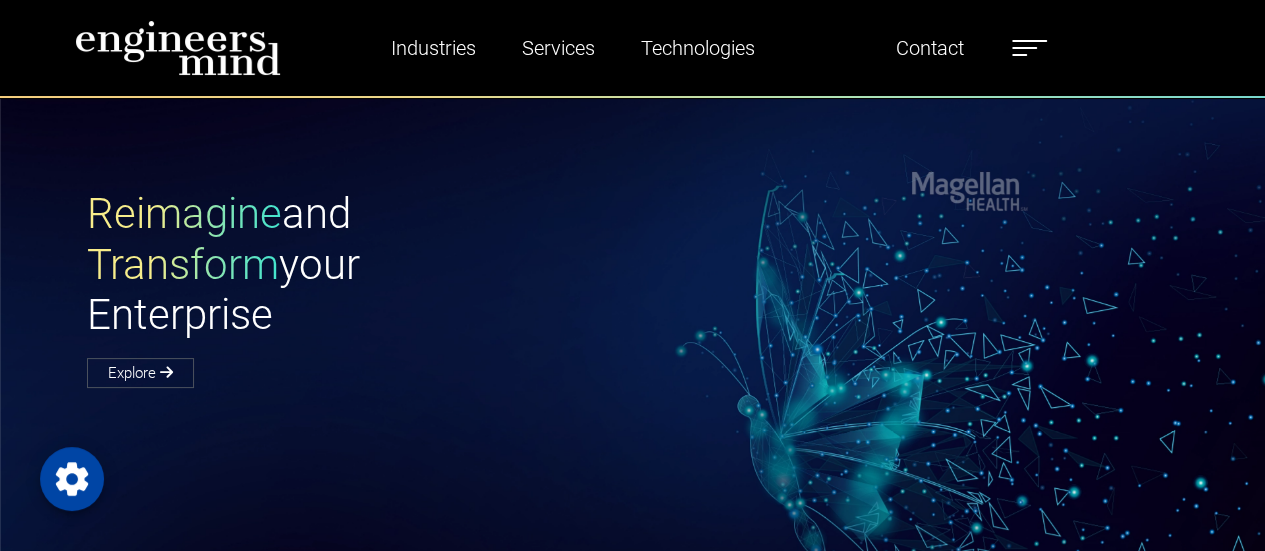click at bounding box center [1461, 92] 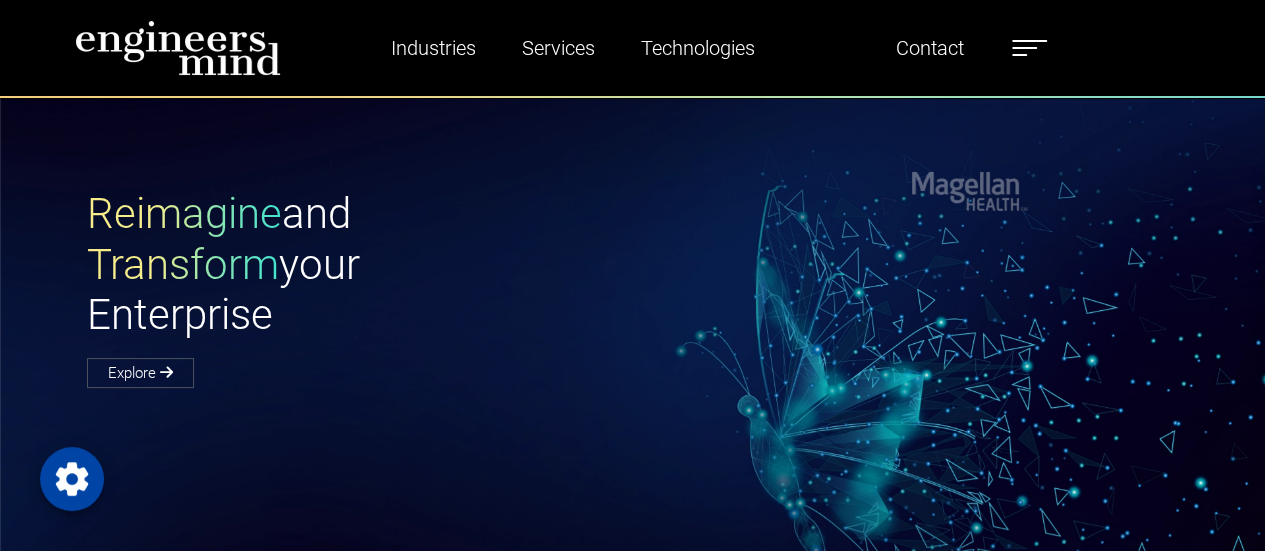 click on "Careers" at bounding box center (1461, 296) 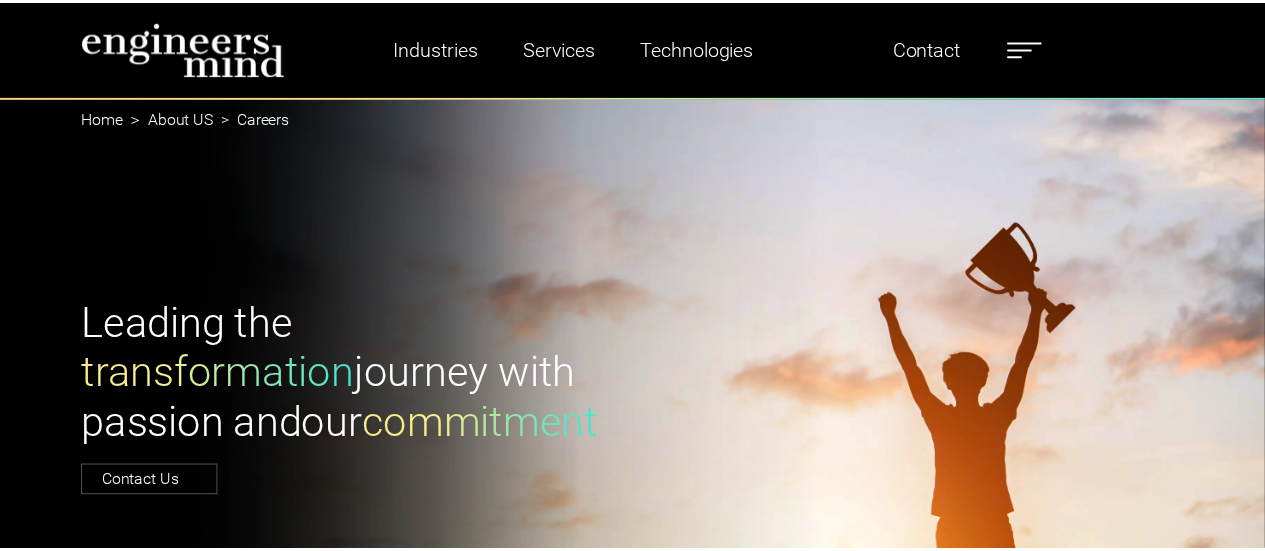 scroll, scrollTop: 0, scrollLeft: 0, axis: both 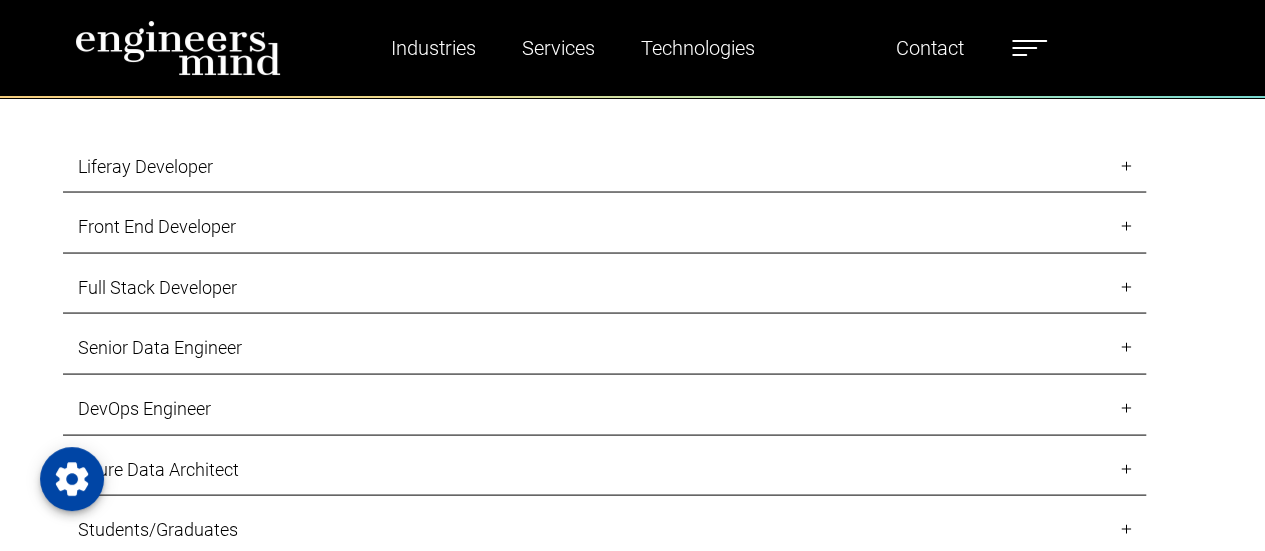 click on "Liferay Developer" at bounding box center (604, 166) 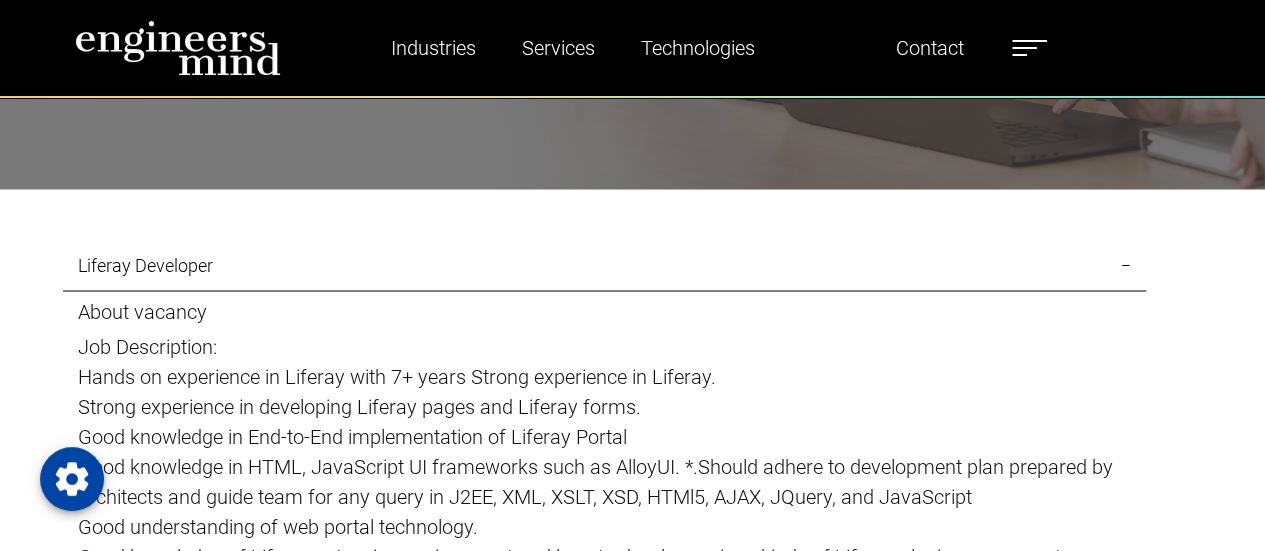 scroll, scrollTop: 1693, scrollLeft: 0, axis: vertical 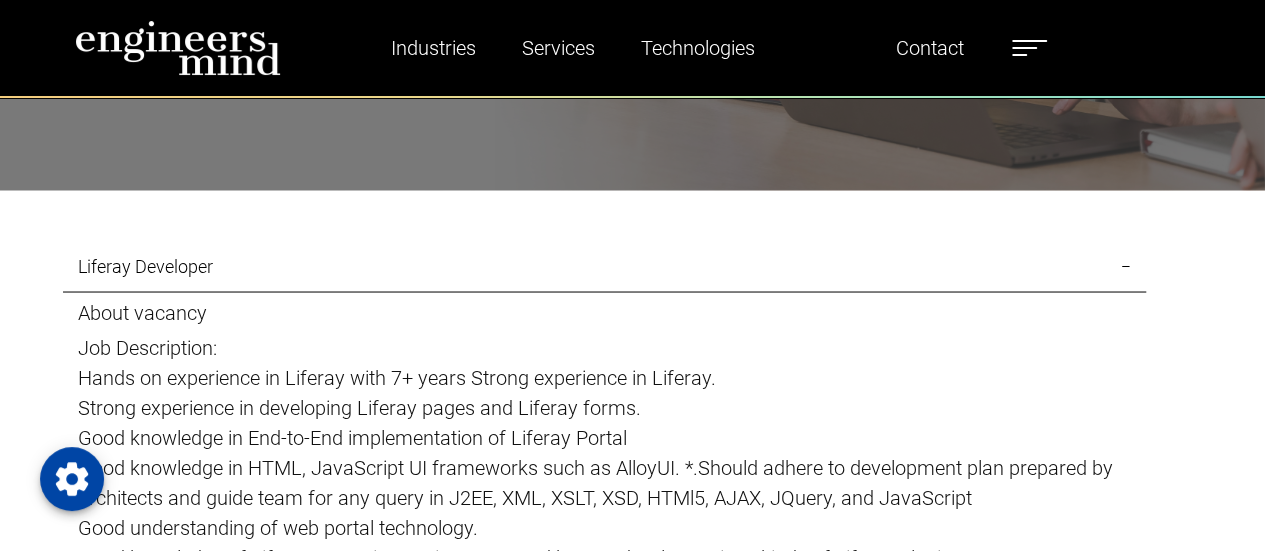 click on "Liferay Developer" at bounding box center [604, 266] 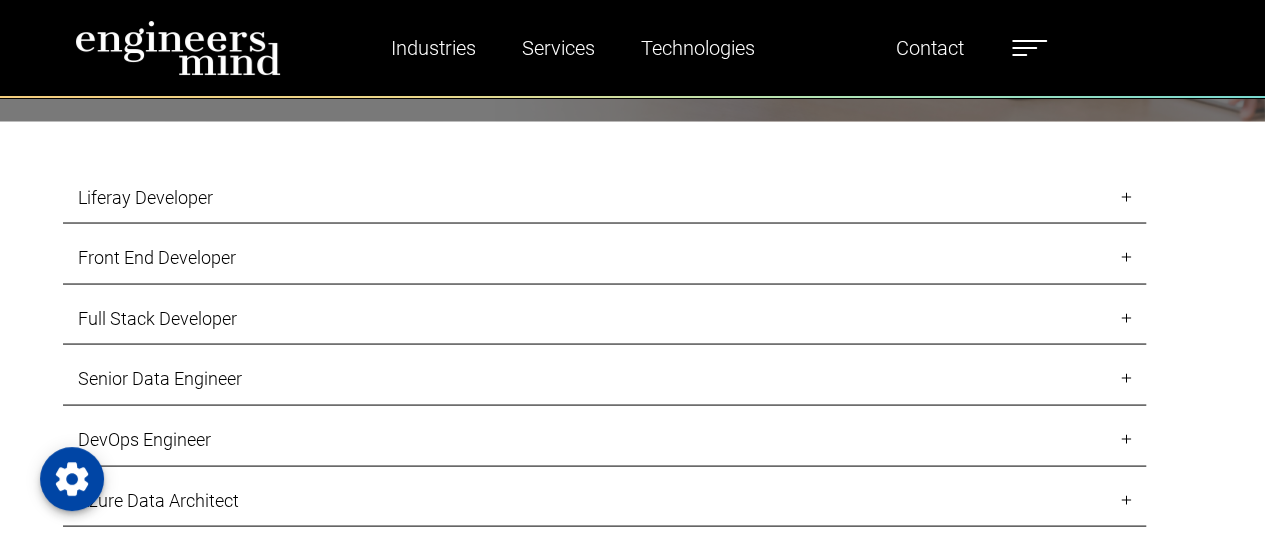 scroll, scrollTop: 1793, scrollLeft: 0, axis: vertical 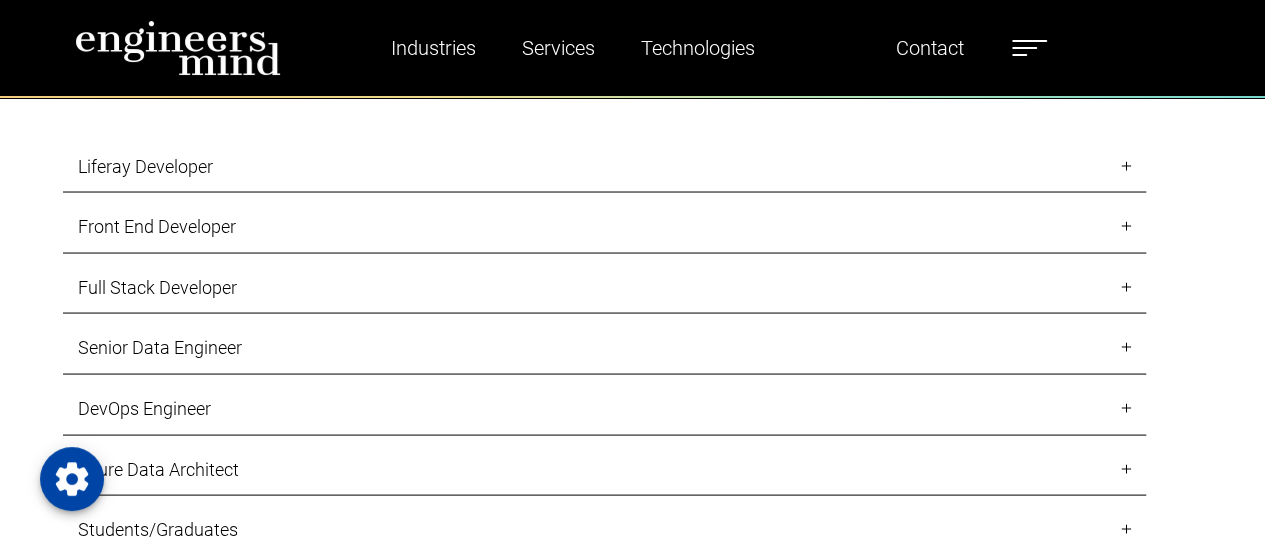 click on "Front End Developer" at bounding box center (604, 226) 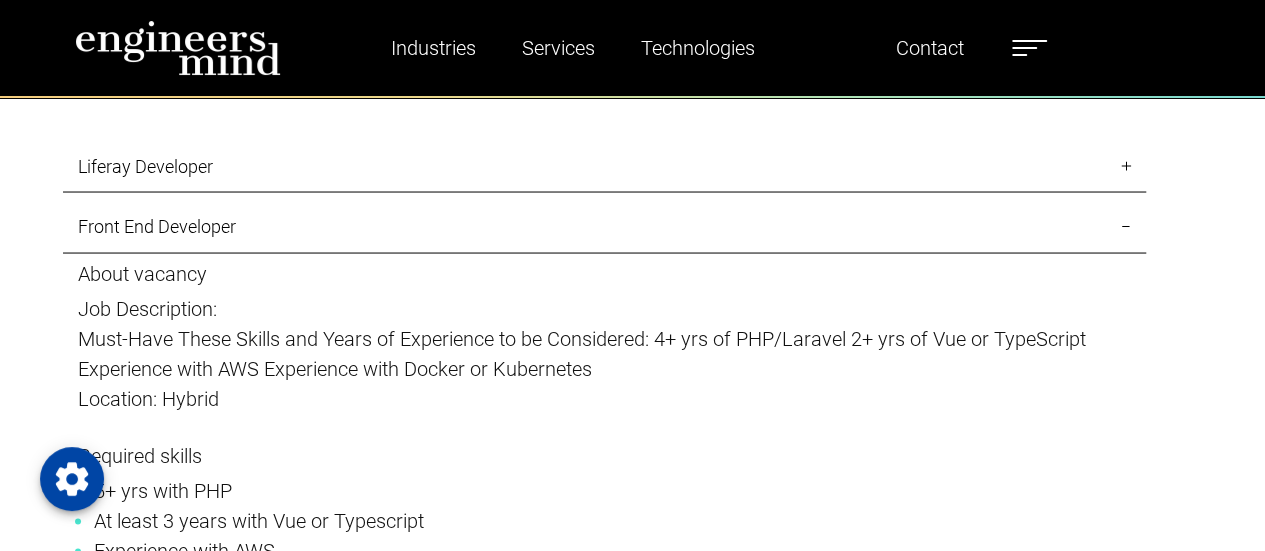 scroll, scrollTop: 1893, scrollLeft: 0, axis: vertical 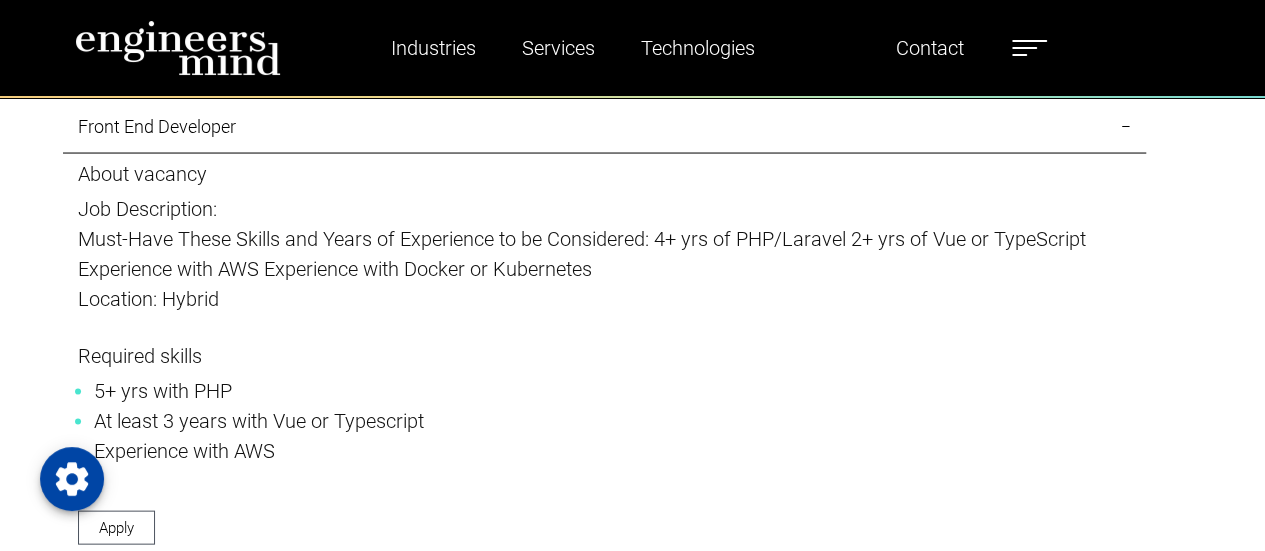 click on "Front End Developer" at bounding box center (604, 126) 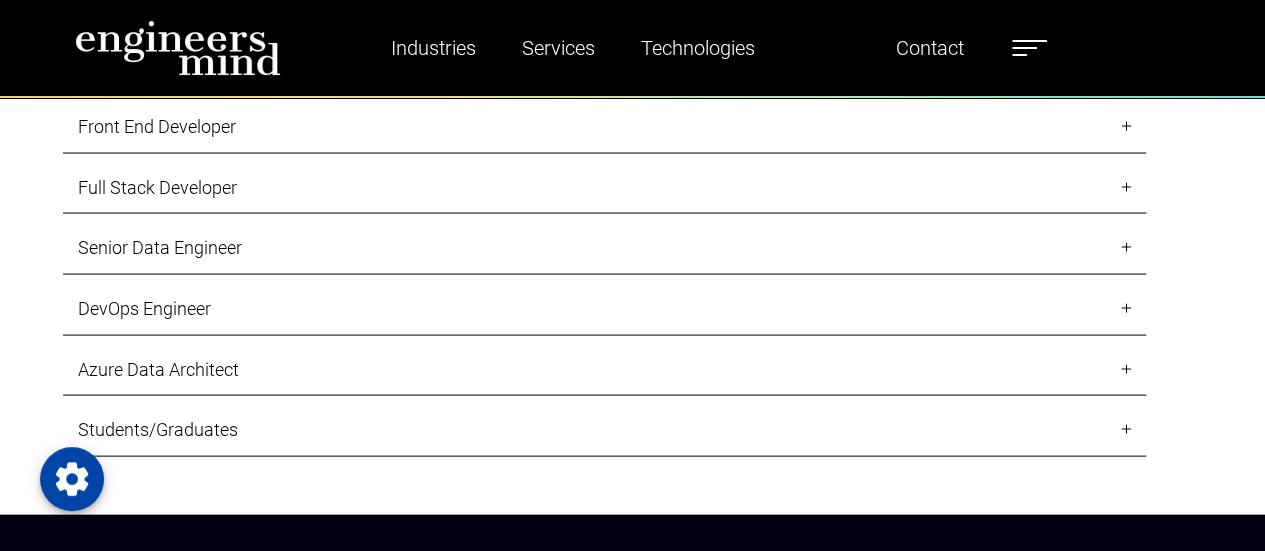 click on "Full Stack Developer" at bounding box center (604, 187) 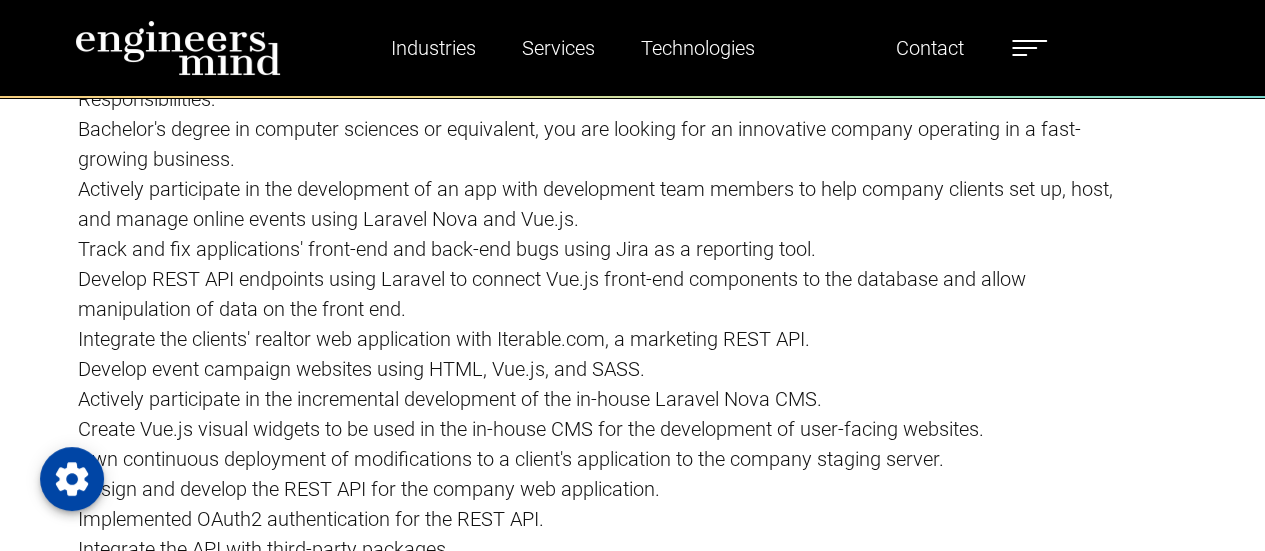 scroll, scrollTop: 1893, scrollLeft: 0, axis: vertical 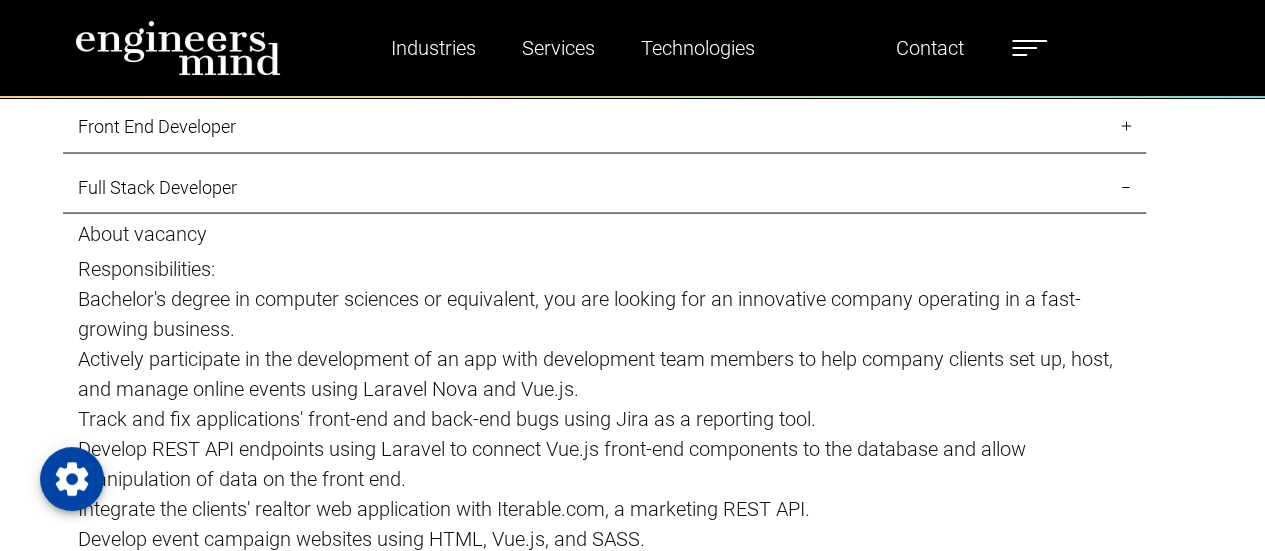 click on "Full Stack Developer" at bounding box center (604, 187) 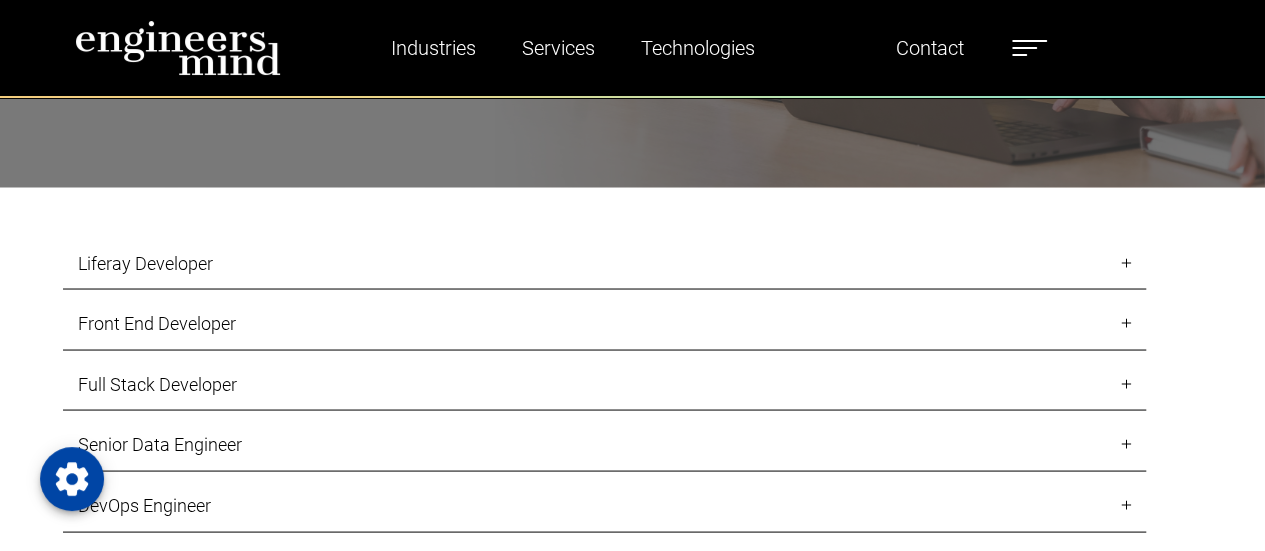 scroll, scrollTop: 1693, scrollLeft: 0, axis: vertical 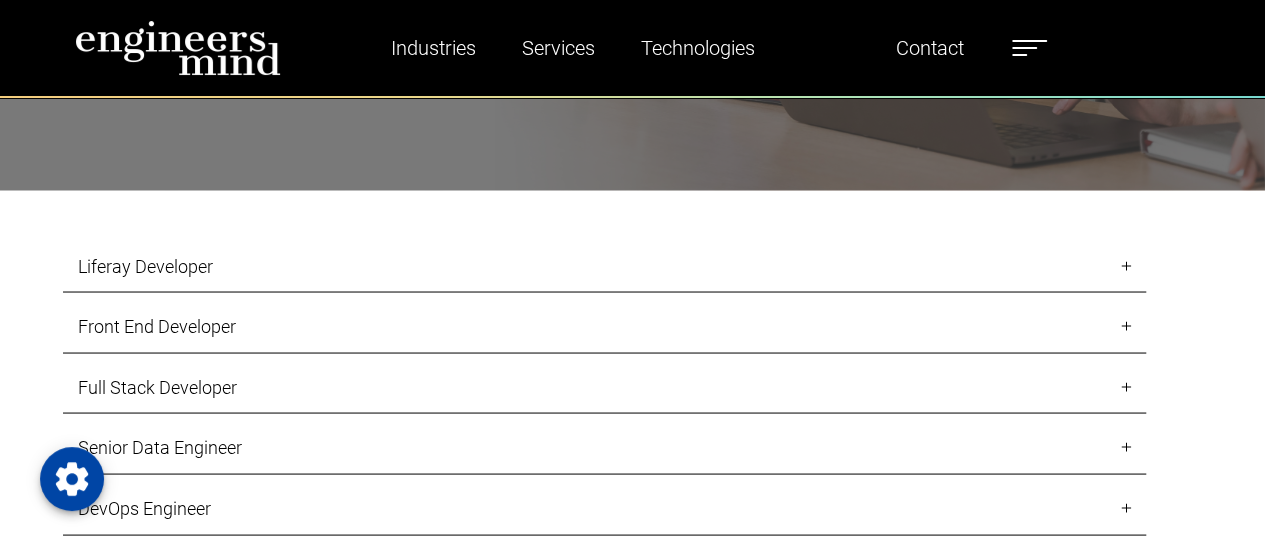 click on "Liferay Developer   About vacancy Job Description: Hands on experience in Liferay with 7+ years Strong experience in Liferay. Strong experience in developing Liferay pages and Liferay forms. Good knowledge in End-to-End implementation of Liferay Portal Good knowledge in HTML, JavaScript UI frameworks such as AlloyUI. *.Should adhere to development plan prepared by architects and guide team for any query in J2EE, XML, XSLT, XSD, HTMl5, AJAX, JQuery, and JavaScript Good understanding of web portal technology. Good knowledge of Liferay extension environment and how to develop various kinds of Liferay plugins are a must. Experience in development of extensions and custom components. Experience in development of collaboration, workflow and forms. Experience in working in Agile delivery teams. Location: Remote Required skills Good knowledge in HTML JavaScript UI frameworks such as AlloyUI Good experience web portal technology Experience in working in Agile delivery teams Apply  Front End Developer    About vacancy" at bounding box center [633, 452] 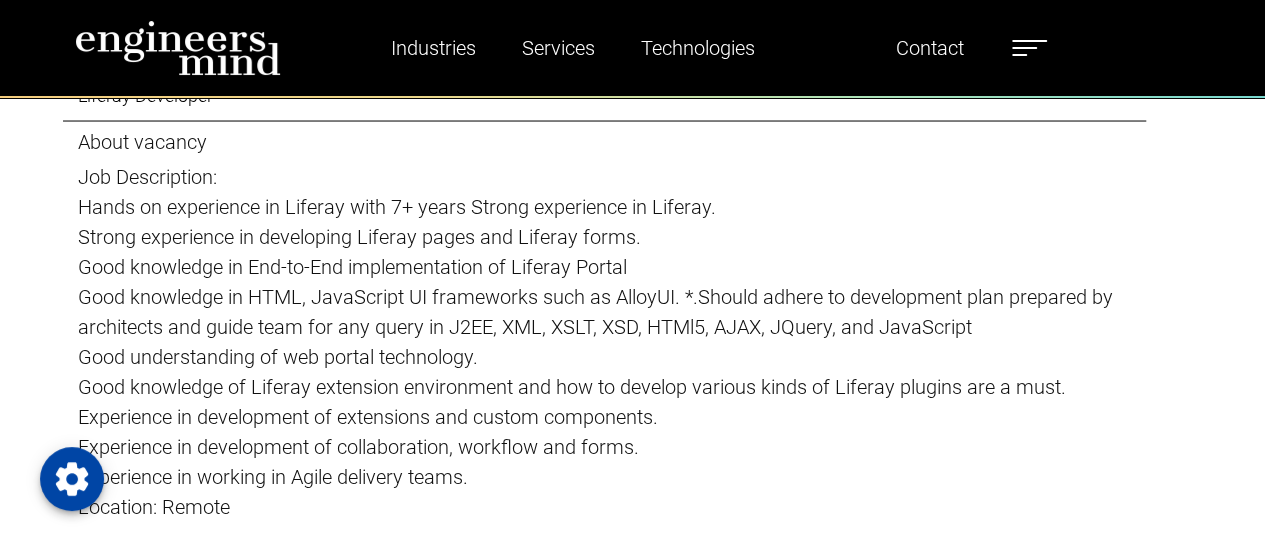 scroll, scrollTop: 1893, scrollLeft: 0, axis: vertical 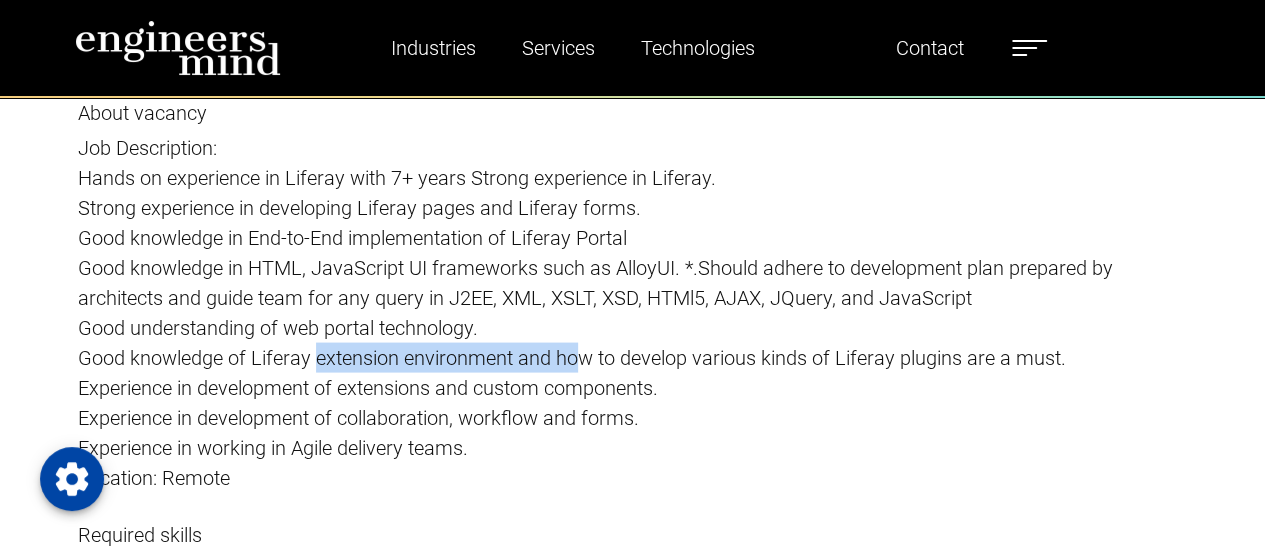 drag, startPoint x: 314, startPoint y: 358, endPoint x: 574, endPoint y: 358, distance: 260 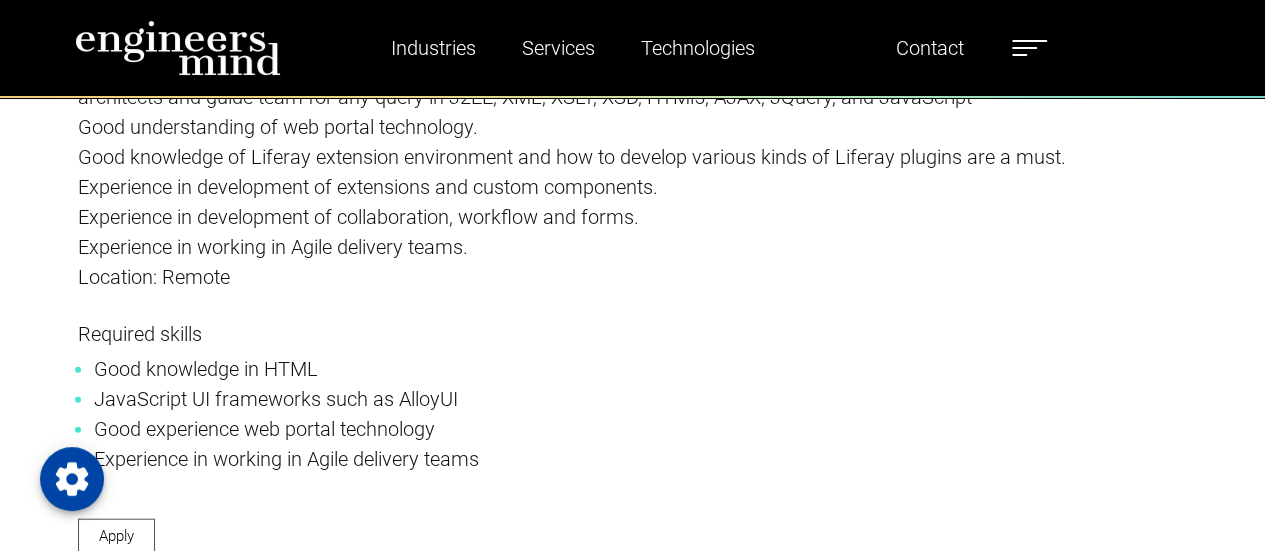 scroll, scrollTop: 2193, scrollLeft: 0, axis: vertical 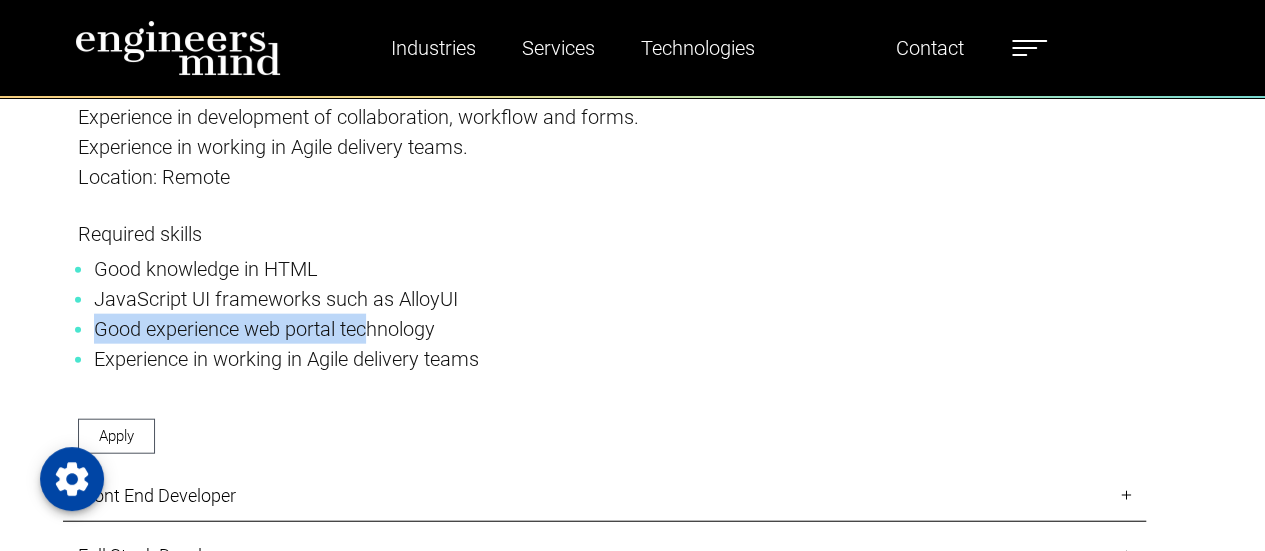 drag, startPoint x: 94, startPoint y: 331, endPoint x: 370, endPoint y: 342, distance: 276.21912 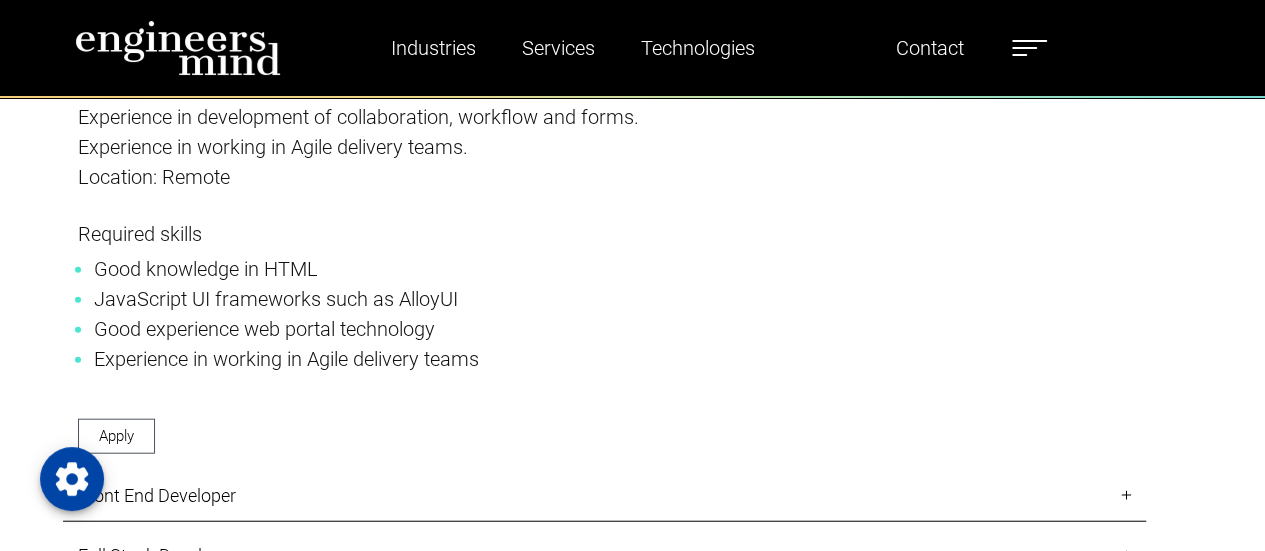click on "Required skills Good knowledge in HTML JavaScript UI frameworks such as AlloyUI Good experience web portal technology Experience in working in Agile delivery teams" at bounding box center (604, 313) 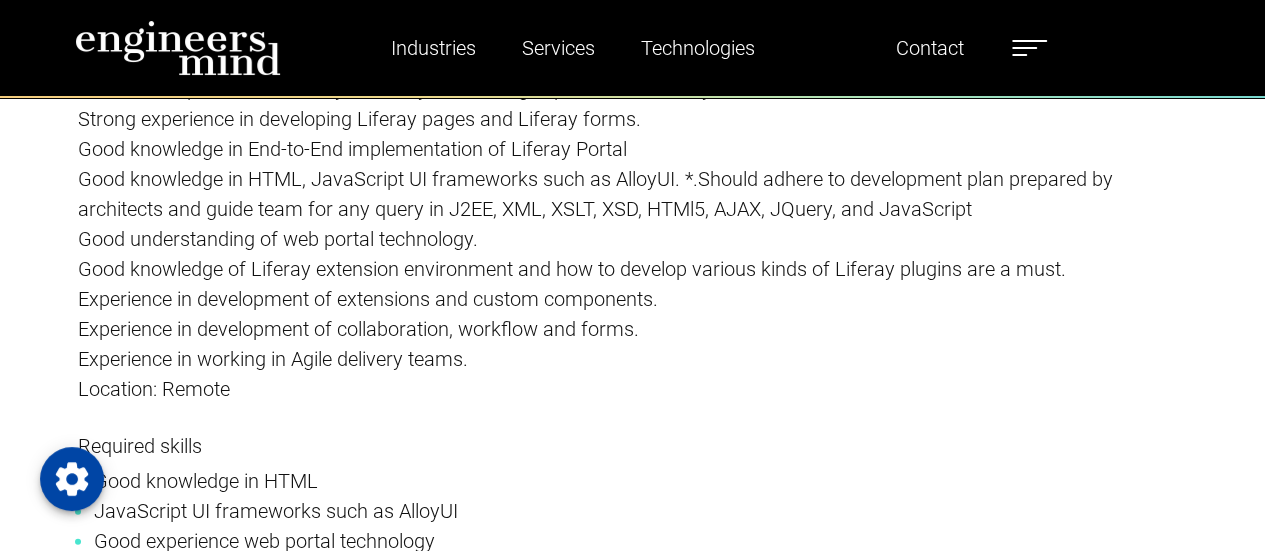 scroll, scrollTop: 1793, scrollLeft: 0, axis: vertical 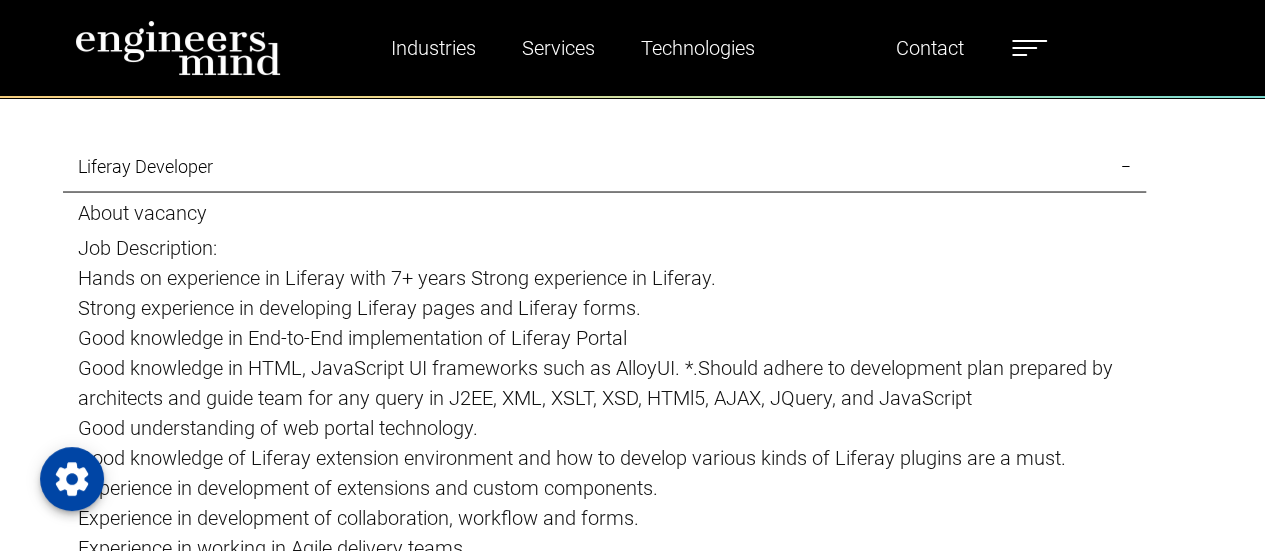 click on "Liferay Developer" at bounding box center [604, 166] 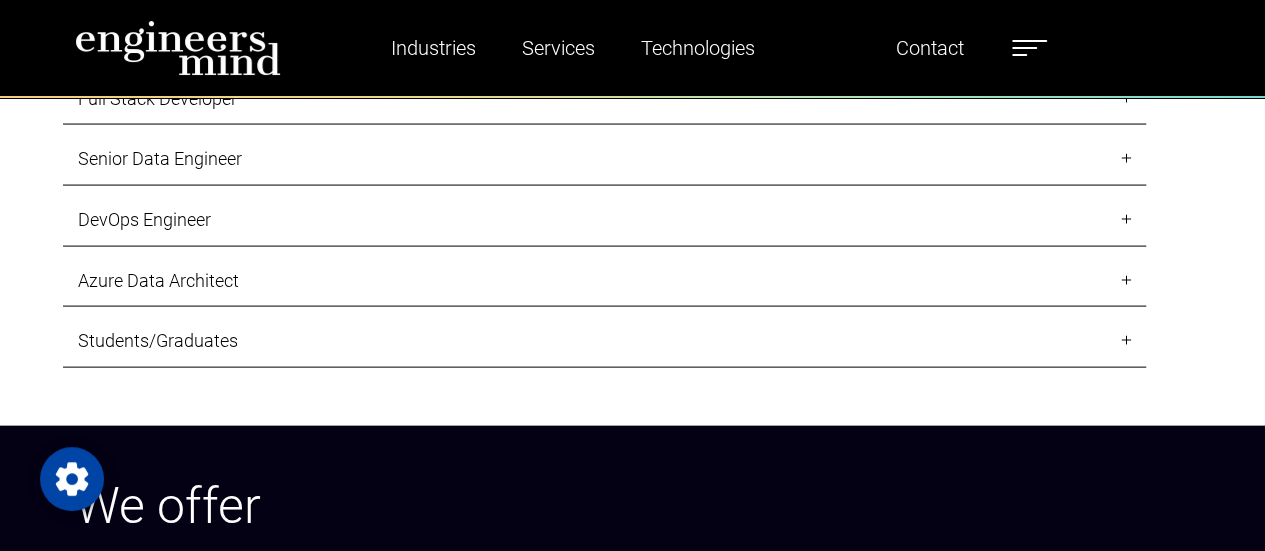 scroll, scrollTop: 1993, scrollLeft: 0, axis: vertical 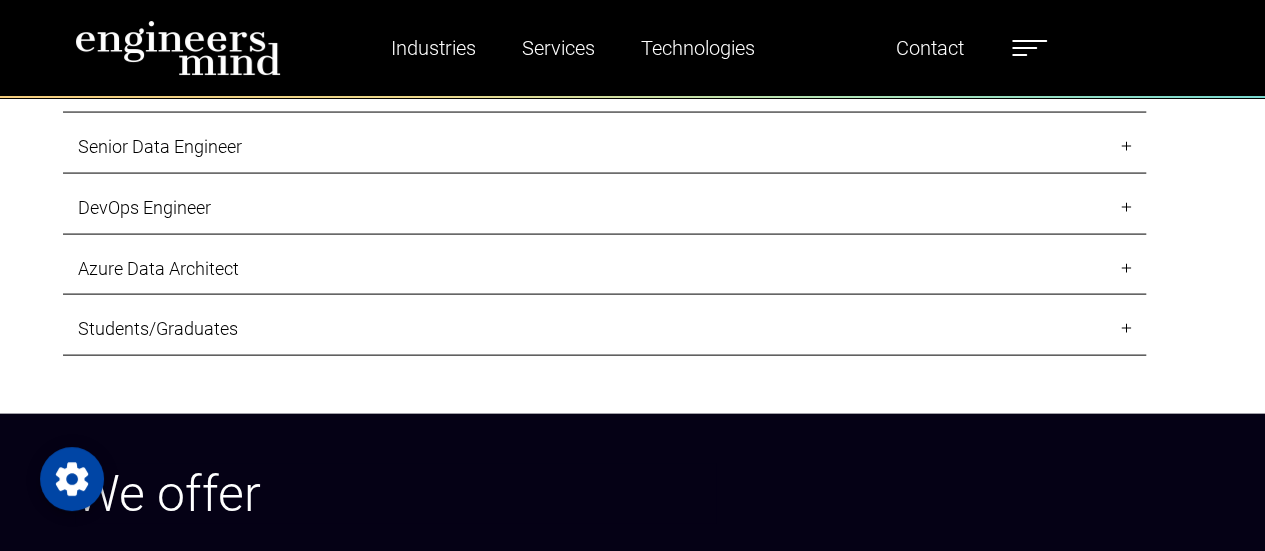 click on "Students/Graduates" at bounding box center [604, 329] 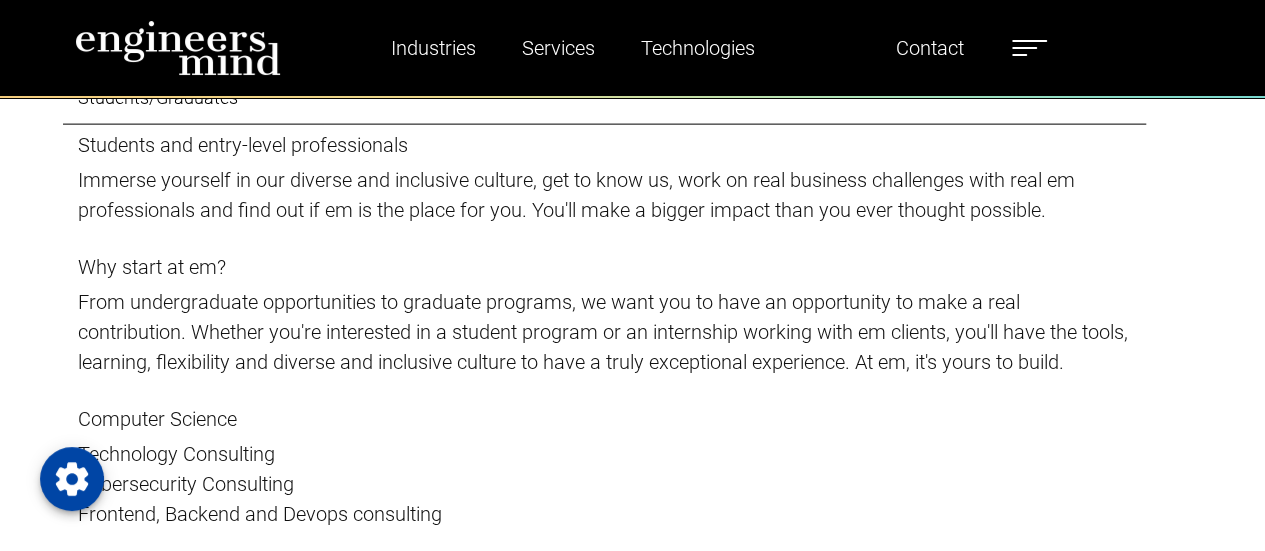 scroll, scrollTop: 1993, scrollLeft: 0, axis: vertical 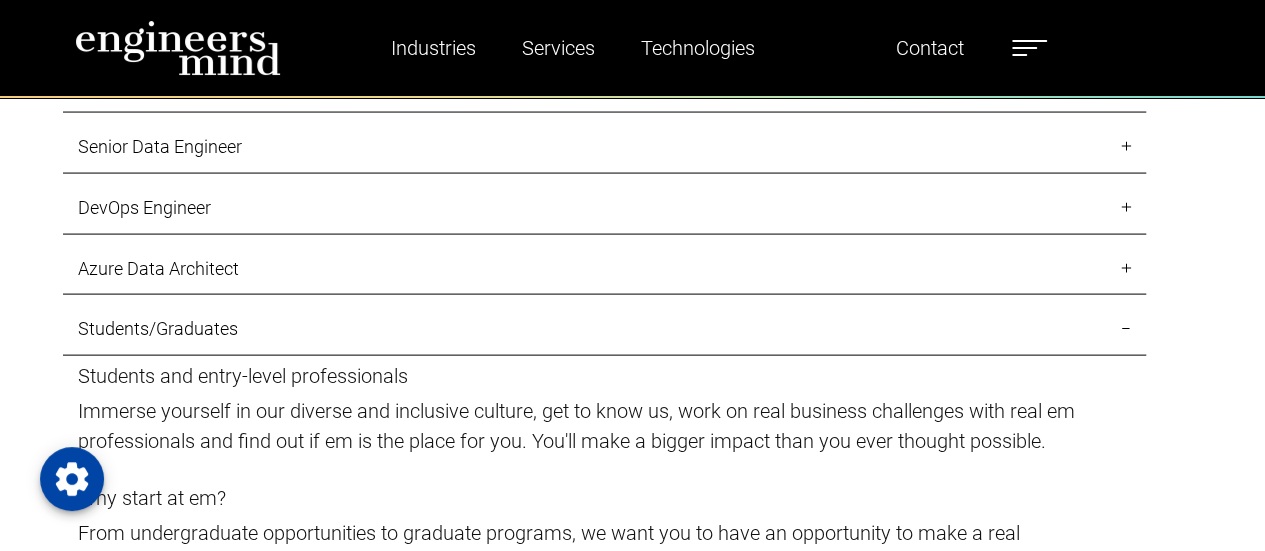 click on "Students/Graduates" at bounding box center [604, 329] 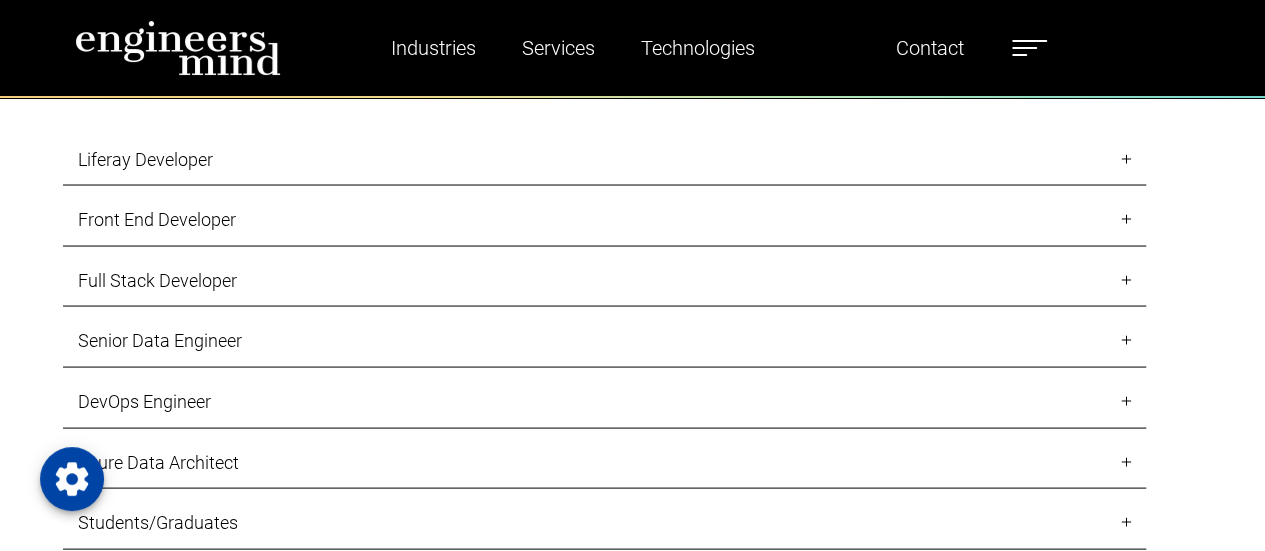 scroll, scrollTop: 1793, scrollLeft: 0, axis: vertical 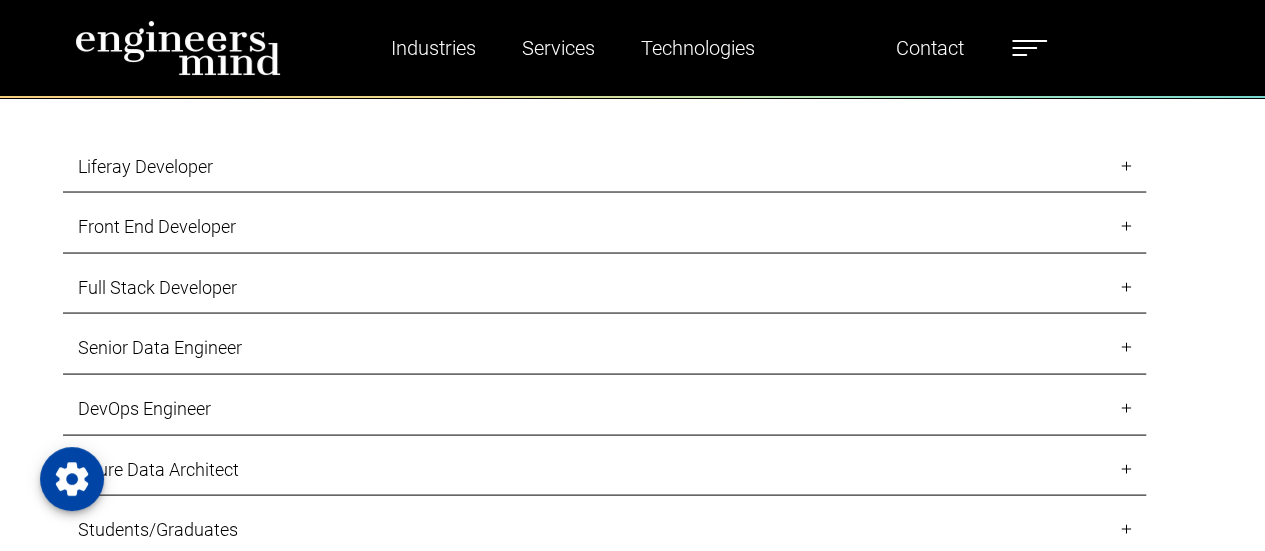 click on "Liferay Developer" at bounding box center (604, 166) 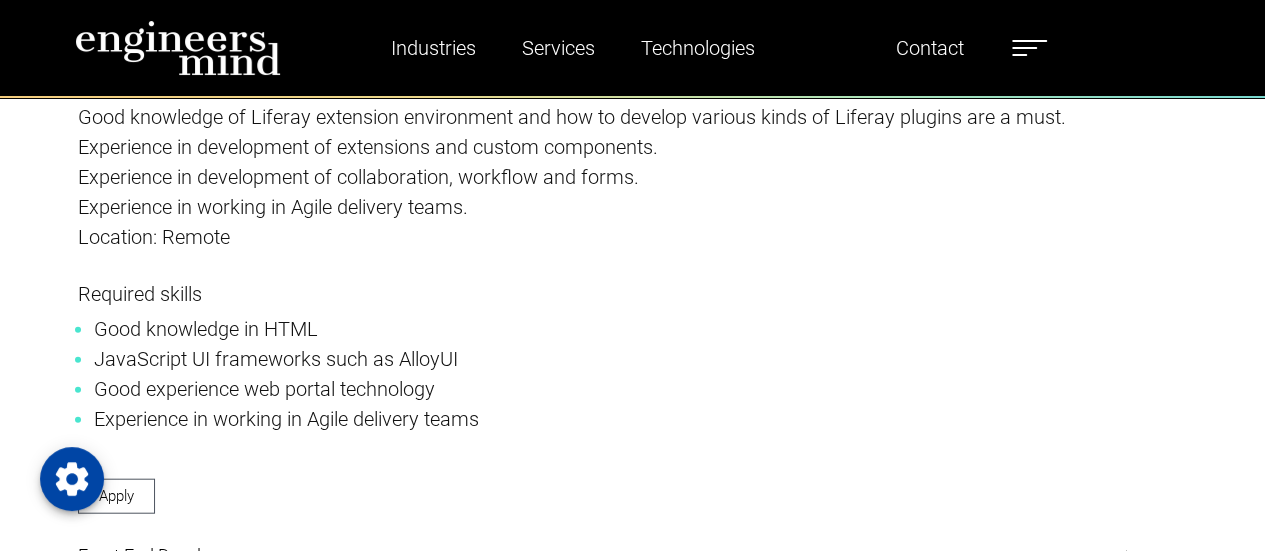scroll, scrollTop: 2193, scrollLeft: 0, axis: vertical 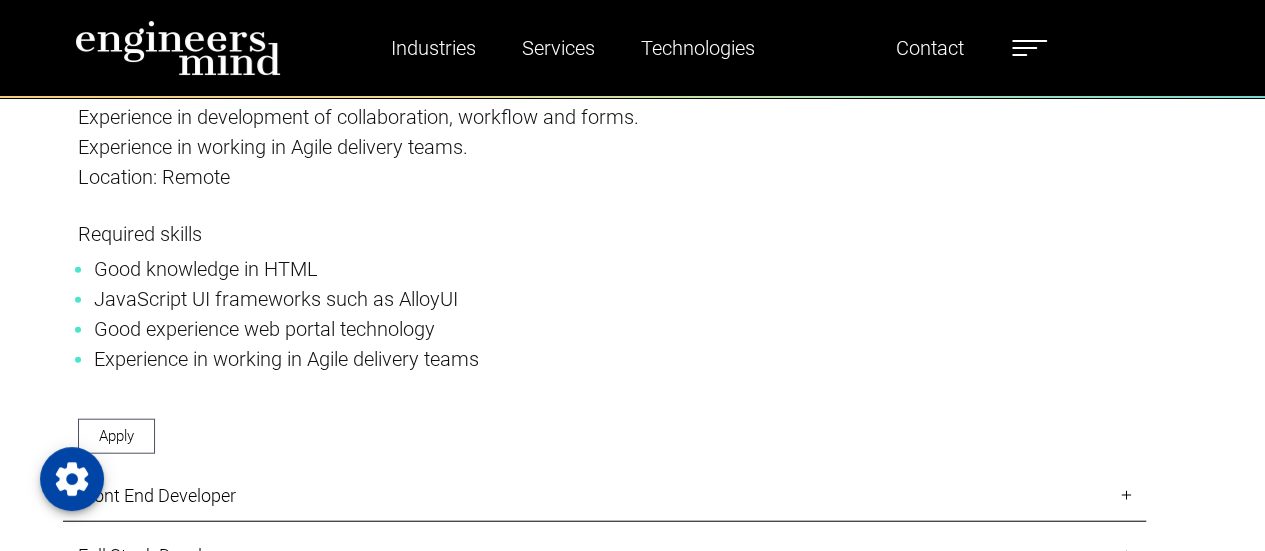click at bounding box center (178, 48) 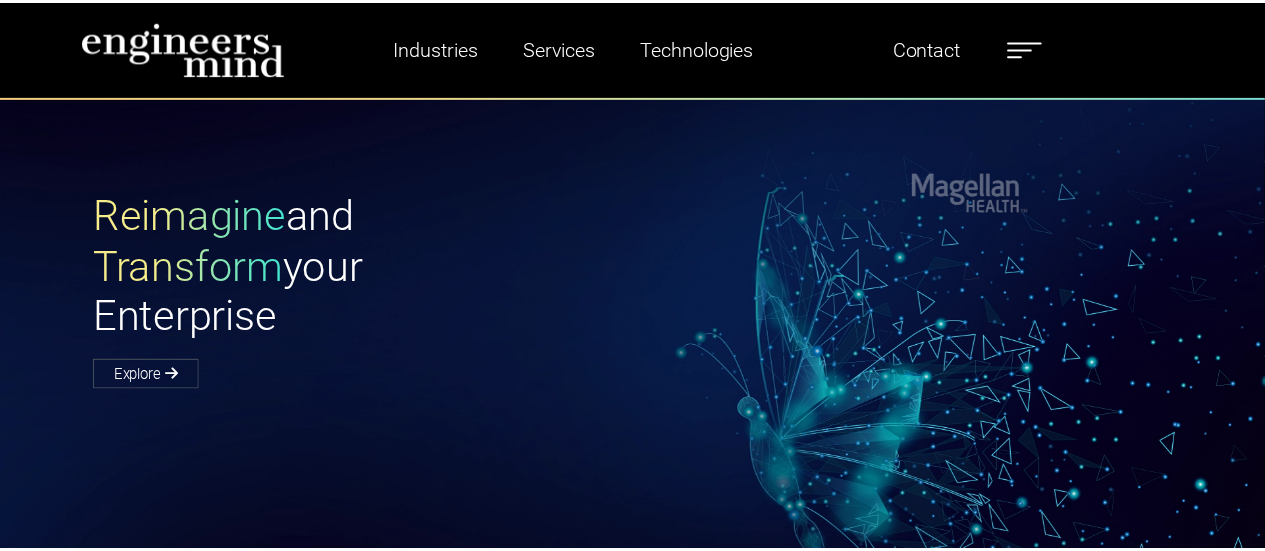 scroll, scrollTop: 0, scrollLeft: 0, axis: both 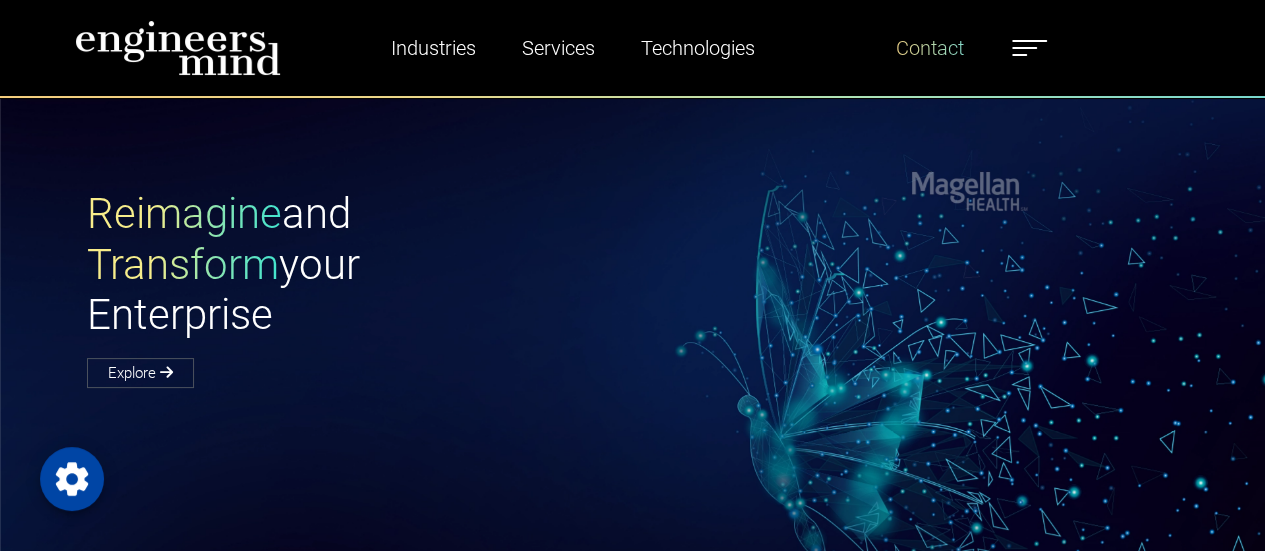click on "Contact" at bounding box center (930, 48) 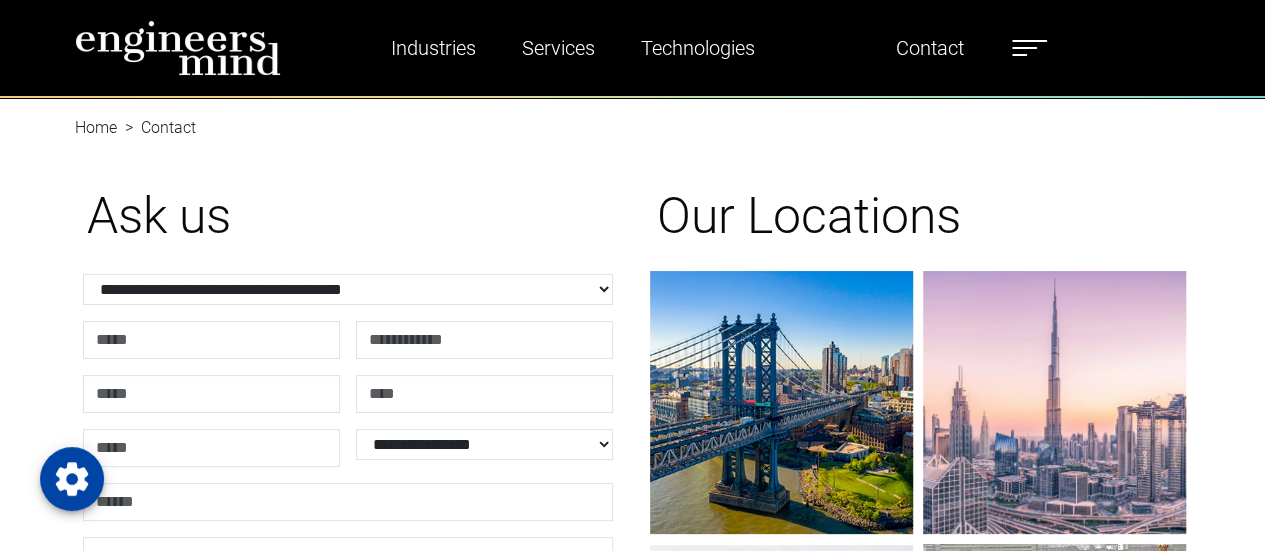 scroll, scrollTop: 1, scrollLeft: 0, axis: vertical 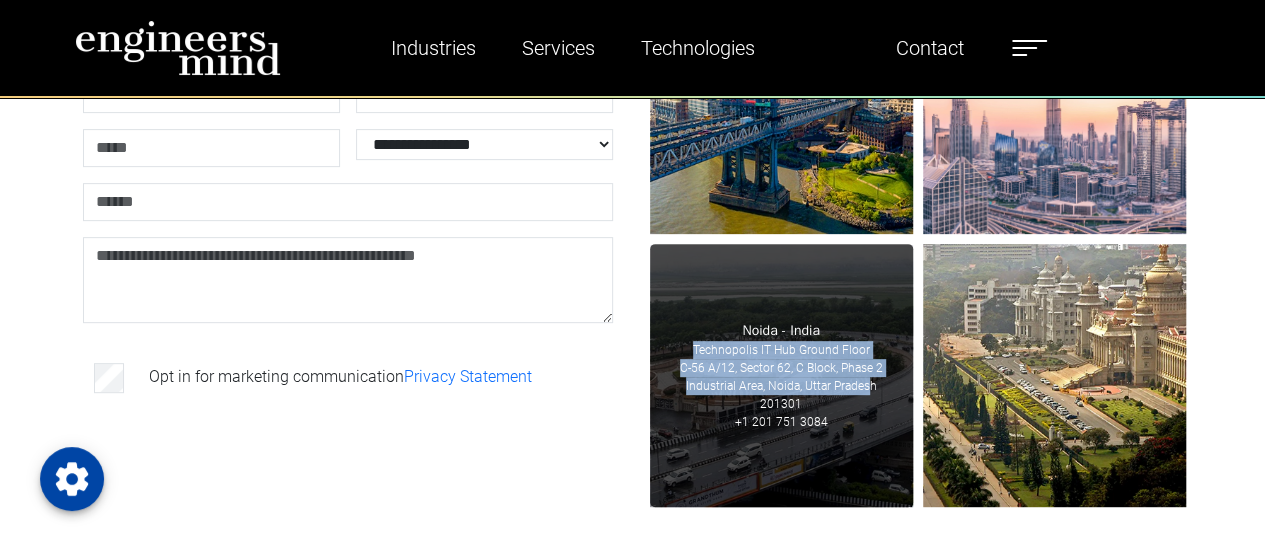 drag, startPoint x: 850, startPoint y: 417, endPoint x: 684, endPoint y: 336, distance: 184.70787 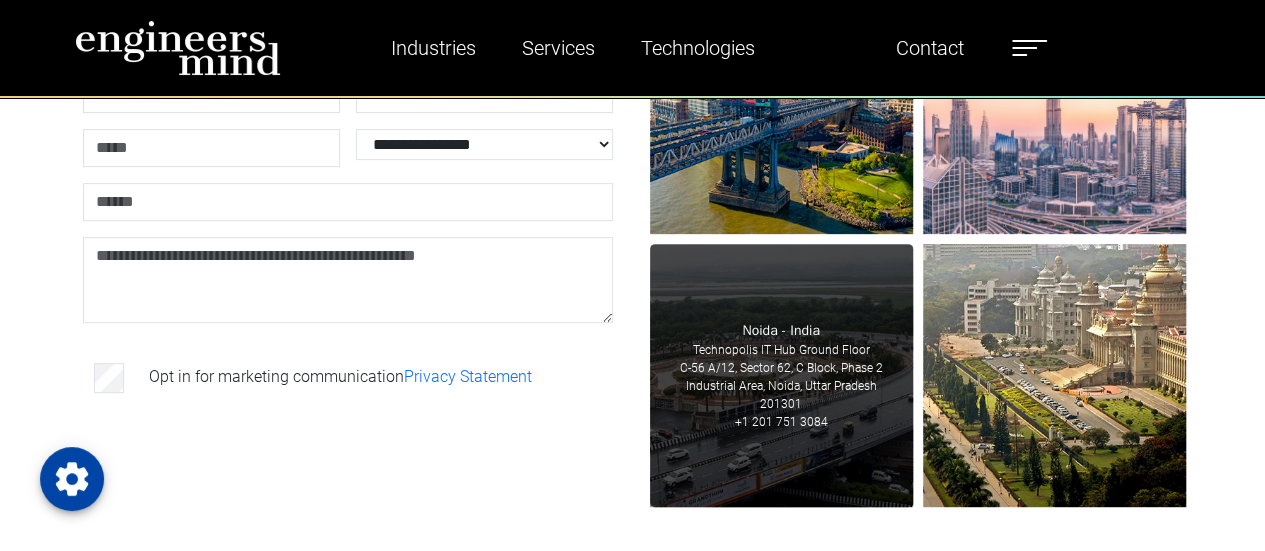 click on "[CITY] - India [COMPANY] [BUILDING] [FLOOR] [UNIT], [STREET], [CITY], [STATE] [POSTAL_CODE] [PHONE]" at bounding box center [781, 375] 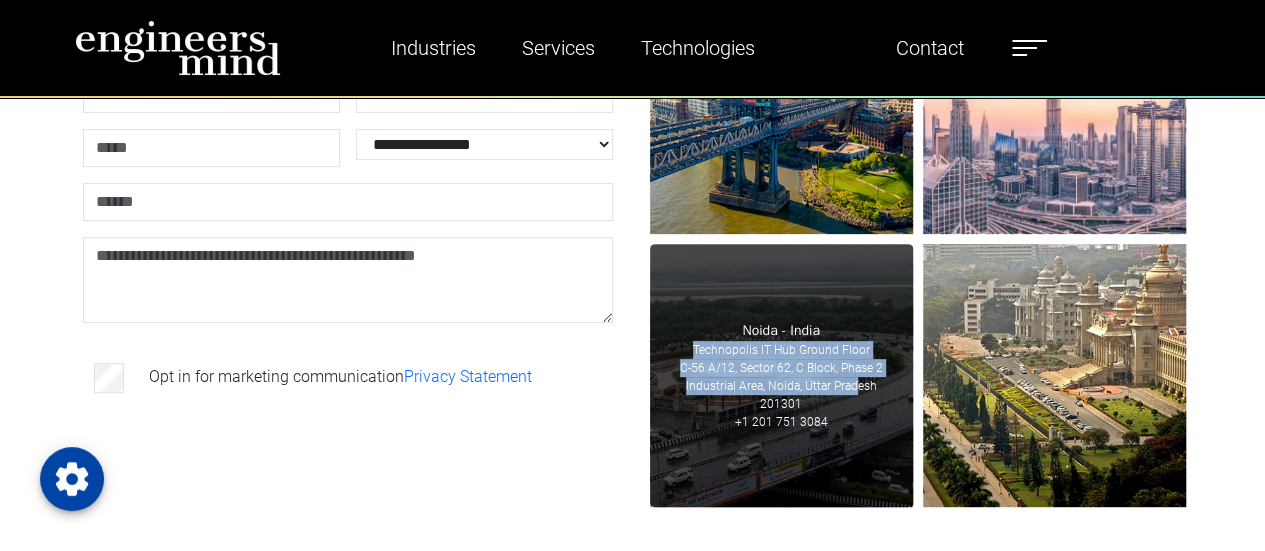 drag, startPoint x: 836, startPoint y: 413, endPoint x: 692, endPoint y: 365, distance: 151.78932 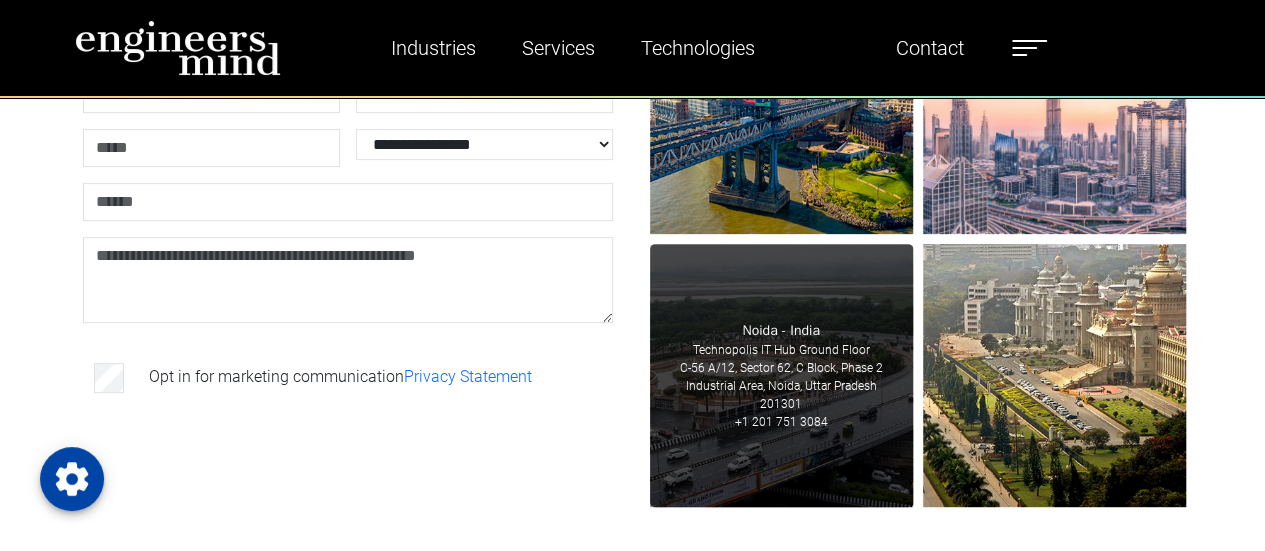 click on "[CITY] - India [COMPANY] [BUILDING] [FLOOR] [UNIT], [STREET], [CITY], [STATE] [POSTAL_CODE] [PHONE]" at bounding box center [781, 375] 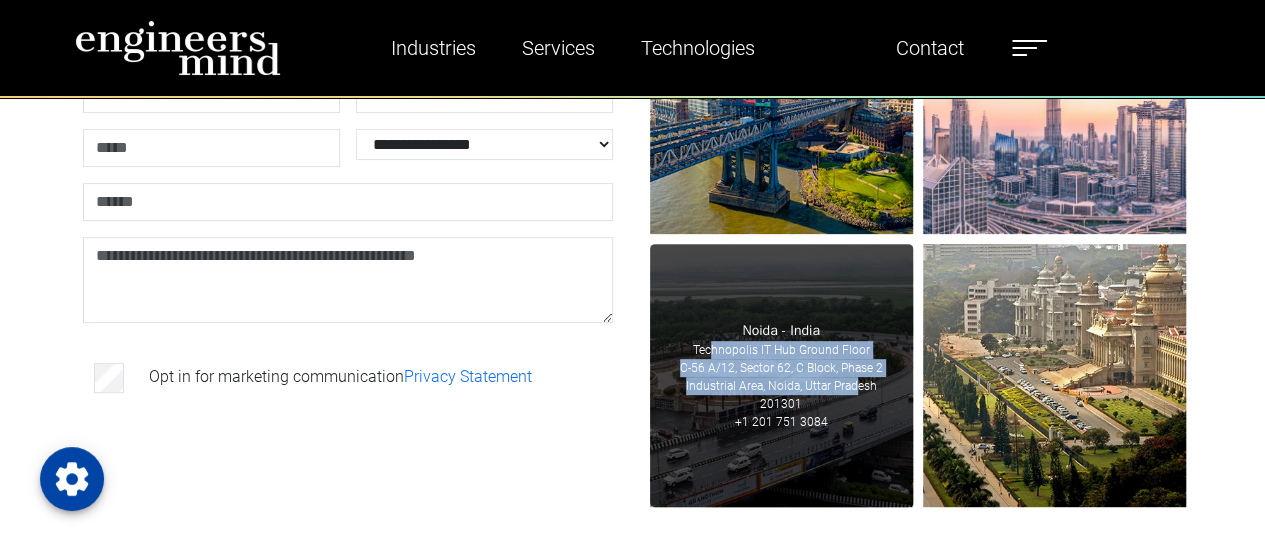drag, startPoint x: 836, startPoint y: 412, endPoint x: 711, endPoint y: 352, distance: 138.65425 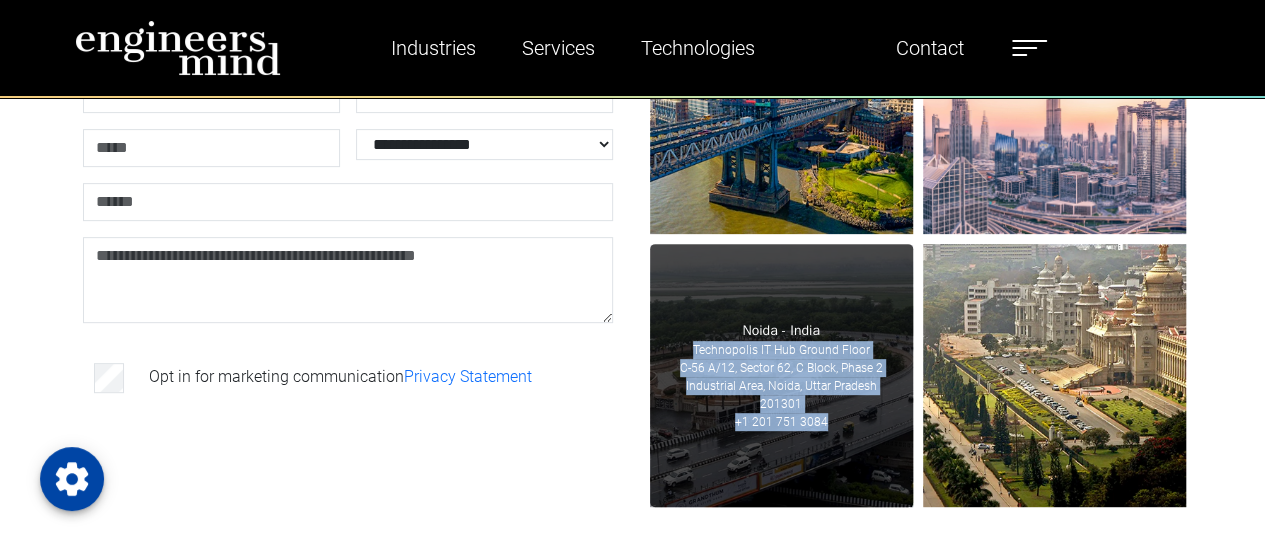 drag, startPoint x: 824, startPoint y: 415, endPoint x: 678, endPoint y: 306, distance: 182.20044 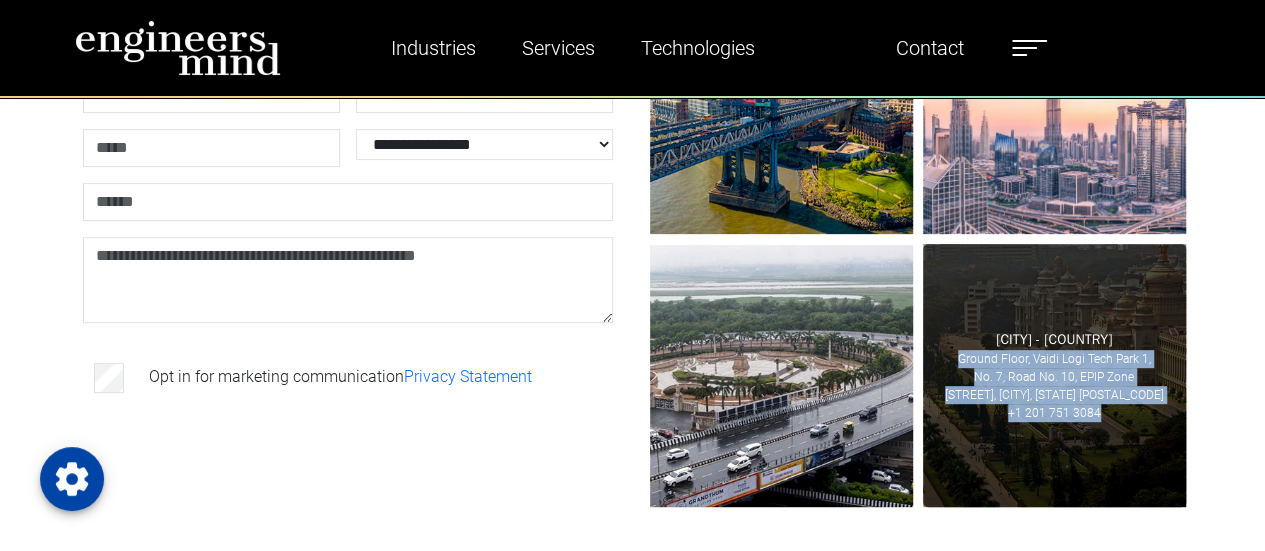 drag, startPoint x: 1100, startPoint y: 415, endPoint x: 946, endPoint y: 370, distance: 160.44002 